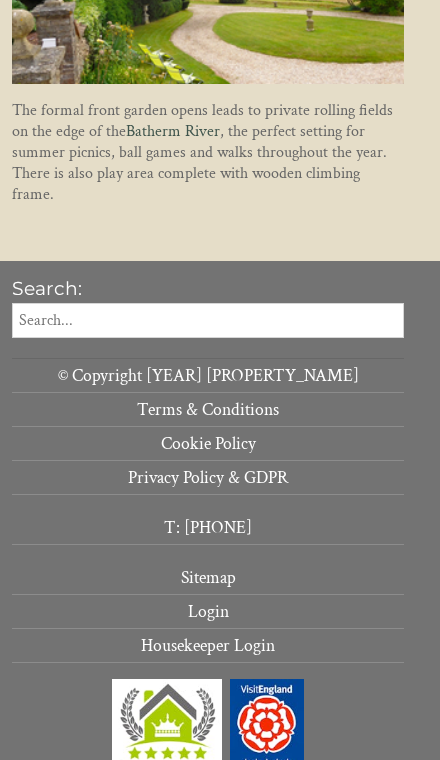 scroll, scrollTop: 1865, scrollLeft: 0, axis: vertical 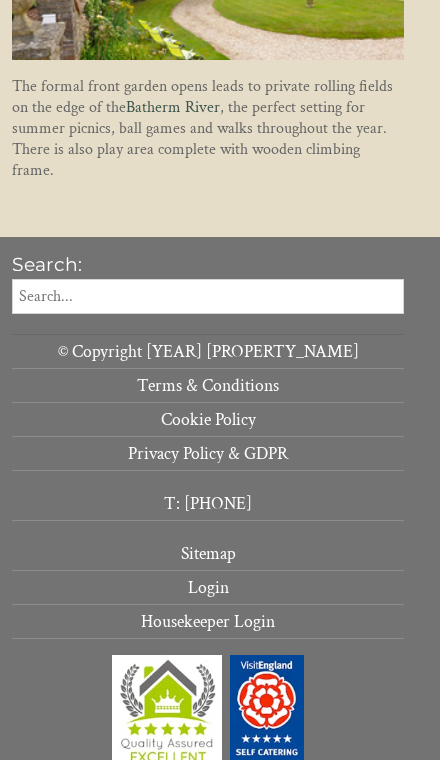 click on "Login" at bounding box center (208, 588) 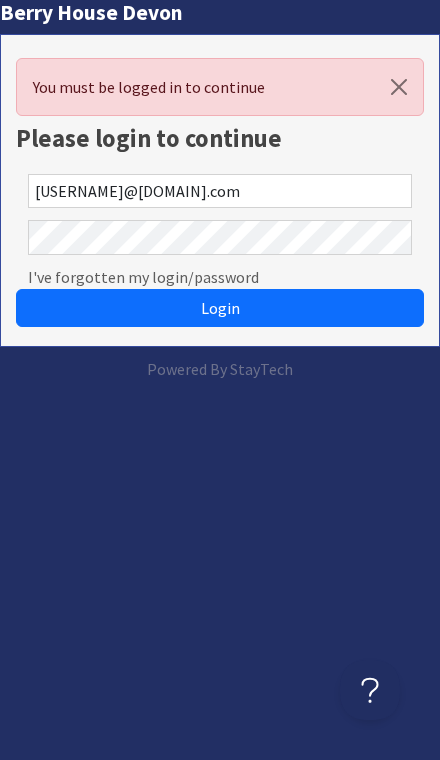 scroll, scrollTop: 0, scrollLeft: 0, axis: both 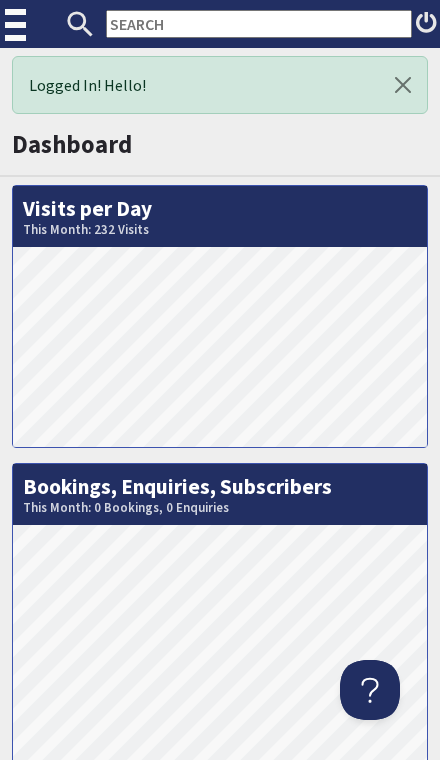 click at bounding box center [17, 25] 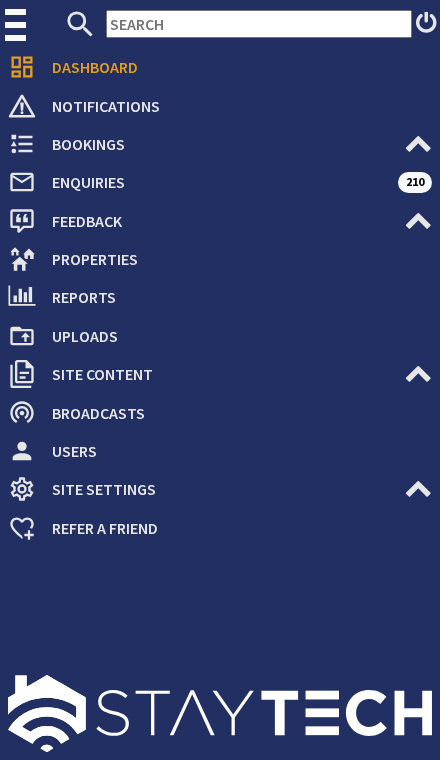 click on "Properties" at bounding box center [234, 259] 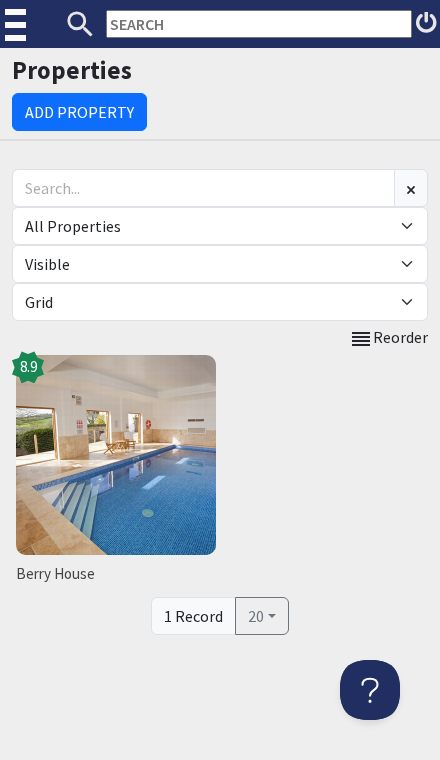 scroll, scrollTop: 0, scrollLeft: 0, axis: both 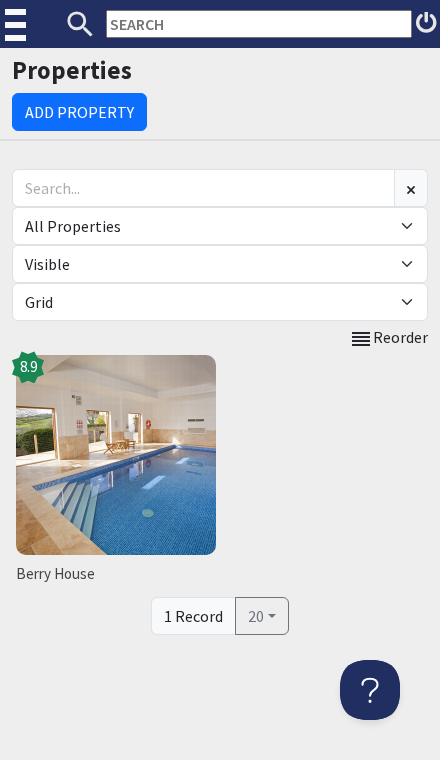 click on "Berry House" at bounding box center (116, 574) 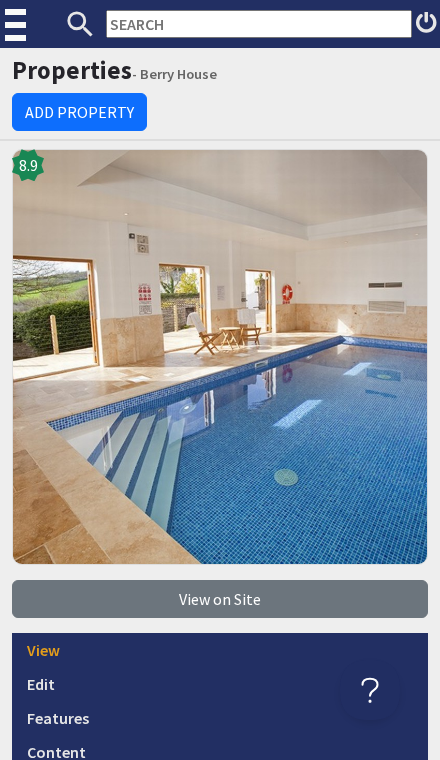 scroll, scrollTop: 0, scrollLeft: 0, axis: both 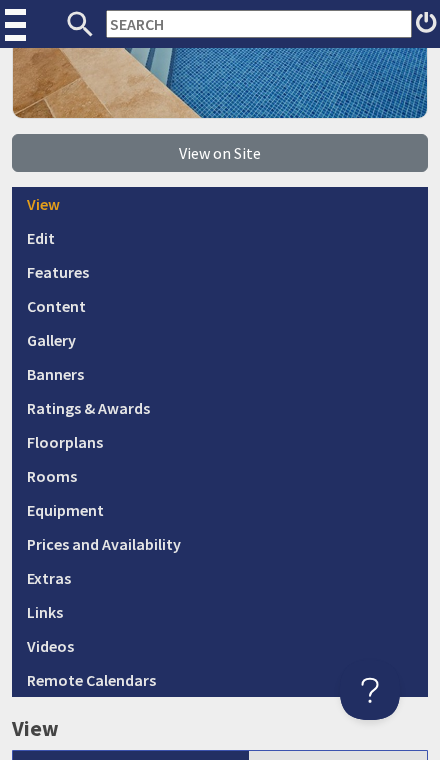 click on "Prices and Availability" at bounding box center (220, 544) 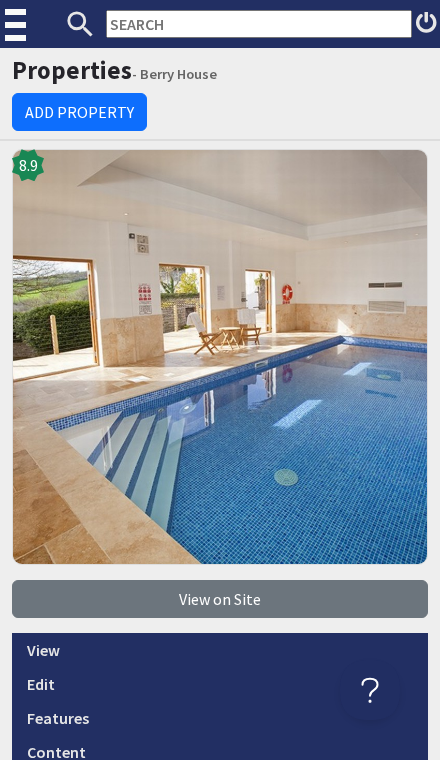 scroll, scrollTop: 0, scrollLeft: 0, axis: both 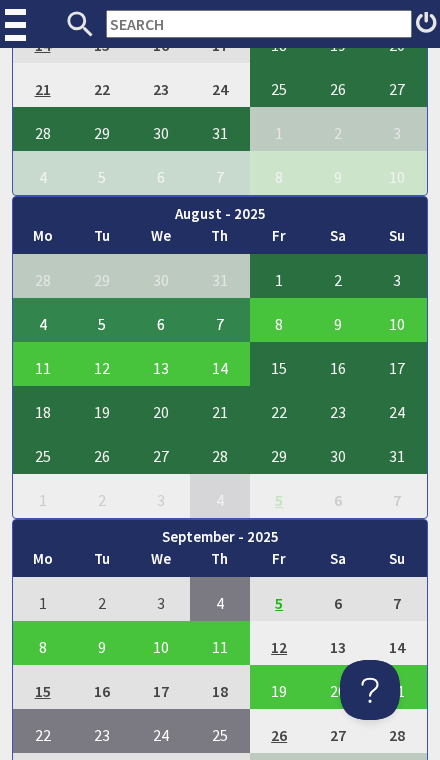 click on "4" at bounding box center [42, 320] 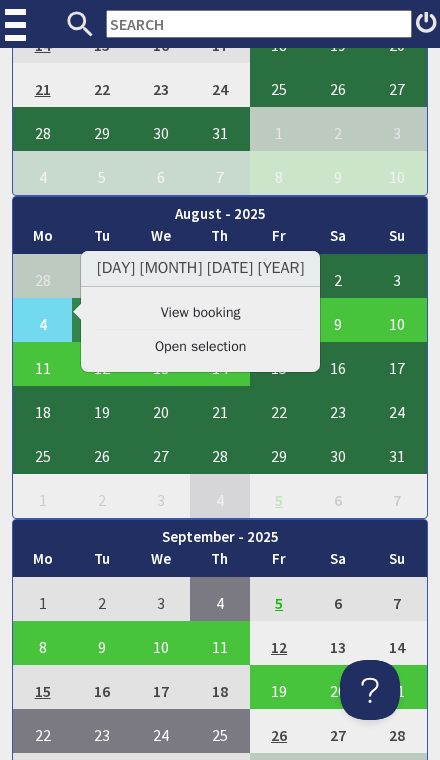 click on "View booking" at bounding box center [200, 312] 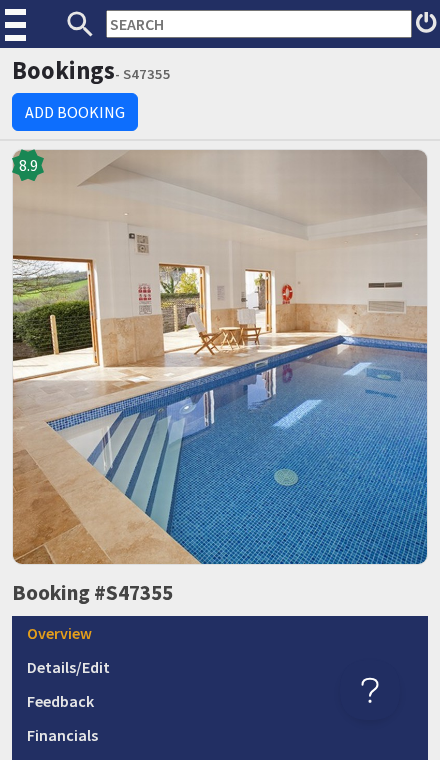 scroll, scrollTop: 0, scrollLeft: 0, axis: both 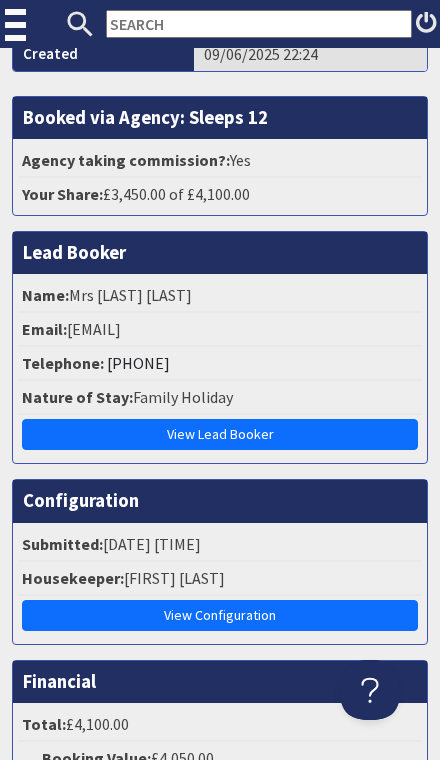 click on "View Configuration" at bounding box center (220, 615) 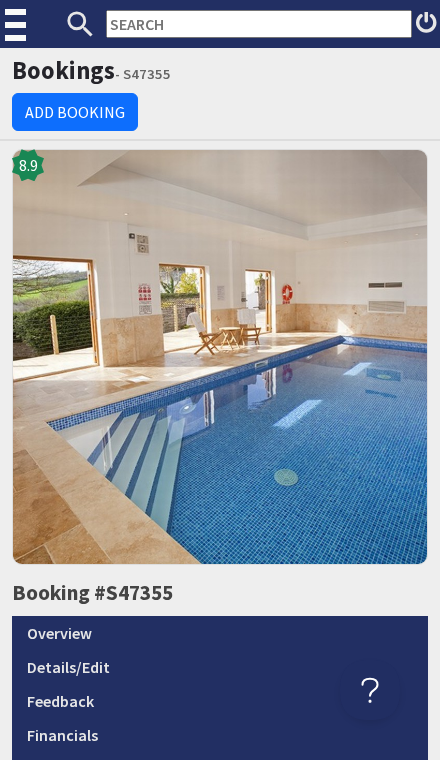 scroll, scrollTop: 0, scrollLeft: 0, axis: both 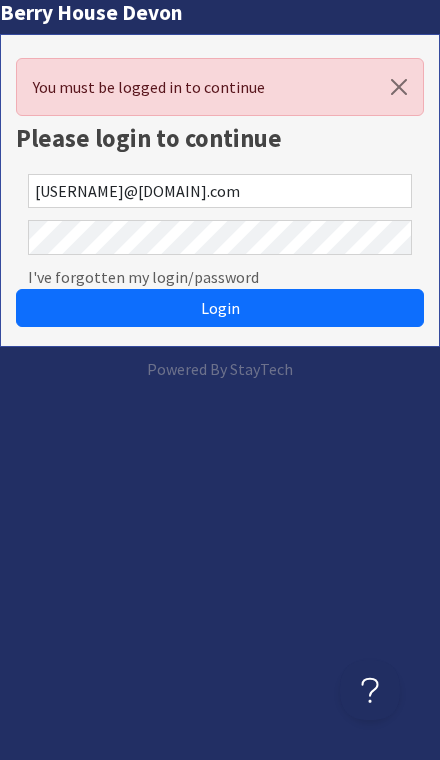 click on "Login" at bounding box center (220, 308) 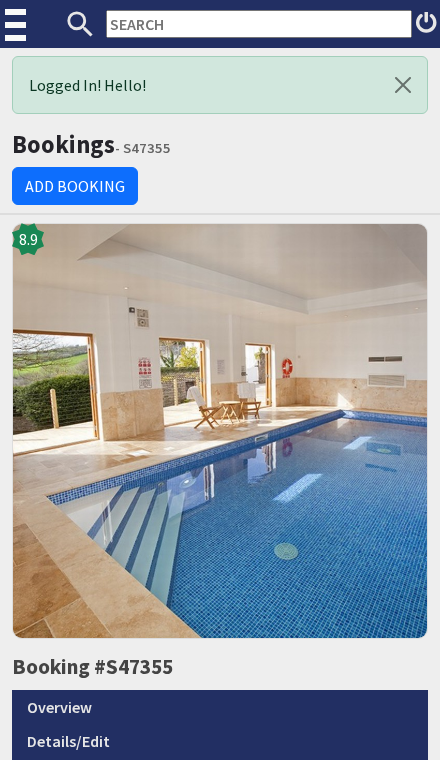 scroll, scrollTop: 0, scrollLeft: 0, axis: both 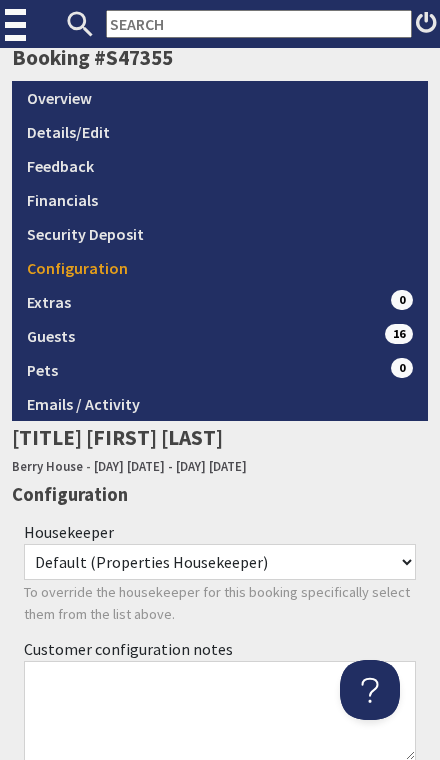 click on "Configuration" at bounding box center [220, 268] 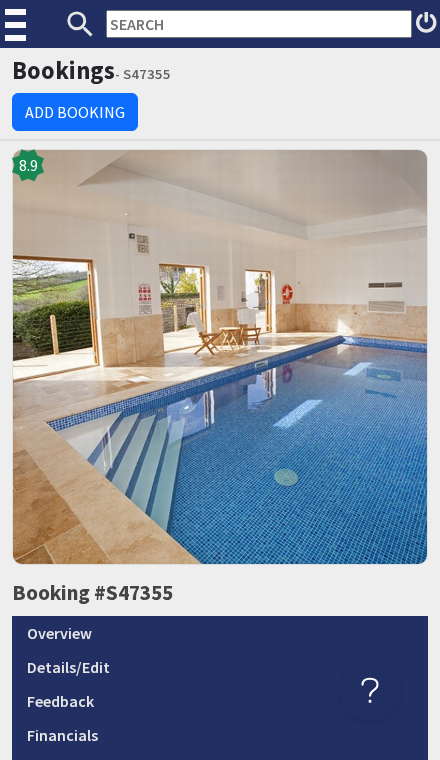 scroll, scrollTop: 0, scrollLeft: 0, axis: both 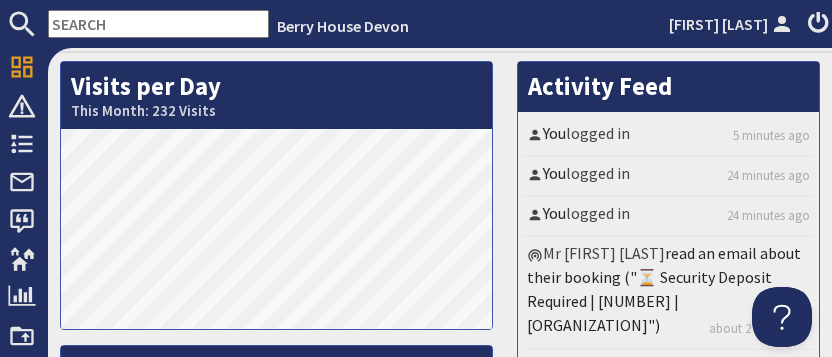 click on "Bookings, Enquiries, Subscribers This Month: 0 Bookings, 0 Enquiries" at bounding box center [276, 379] 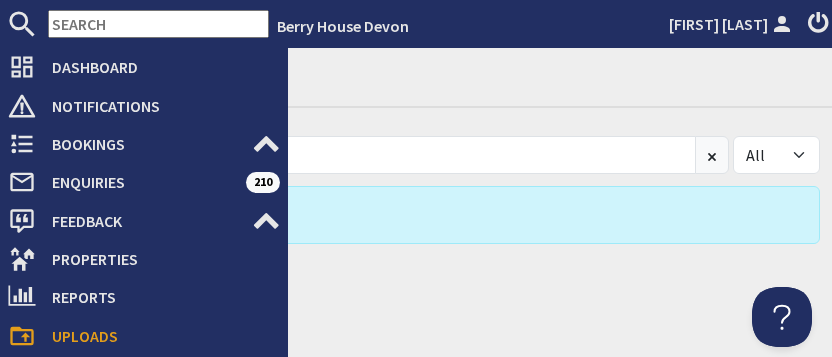 scroll, scrollTop: 0, scrollLeft: 0, axis: both 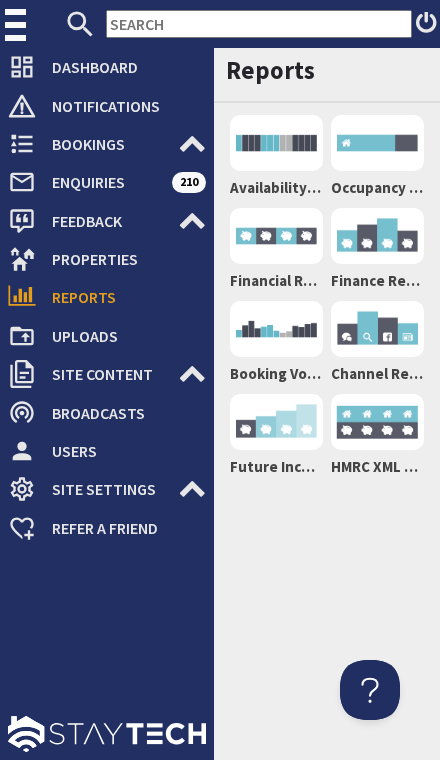 click on "Bookings" at bounding box center [107, 144] 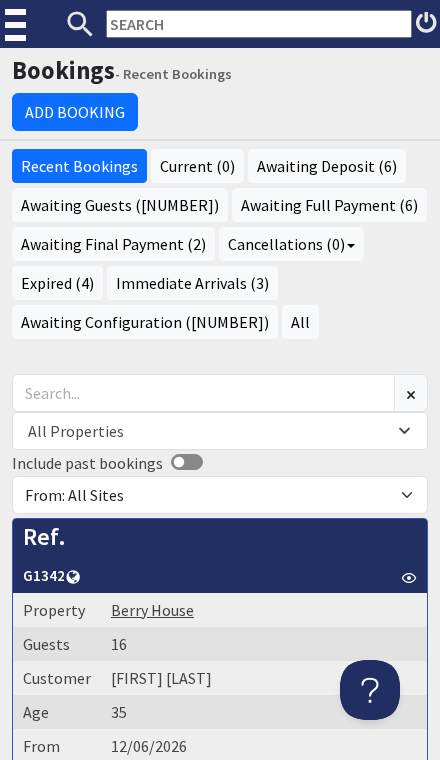 scroll, scrollTop: 0, scrollLeft: 0, axis: both 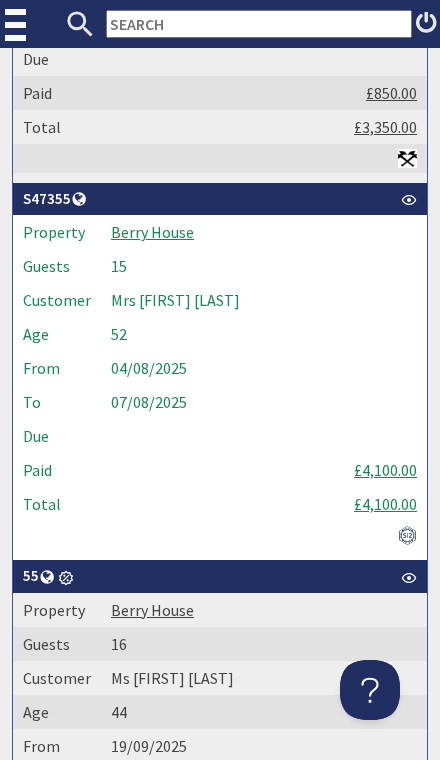 click on "S47355" at bounding box center (220, 199) 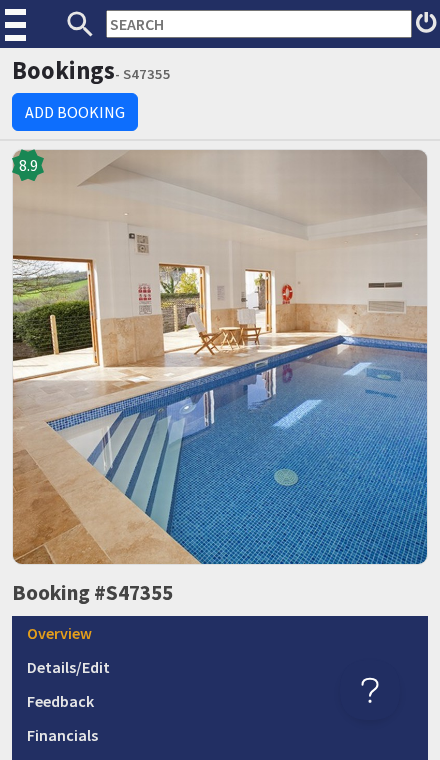 scroll, scrollTop: 0, scrollLeft: 0, axis: both 